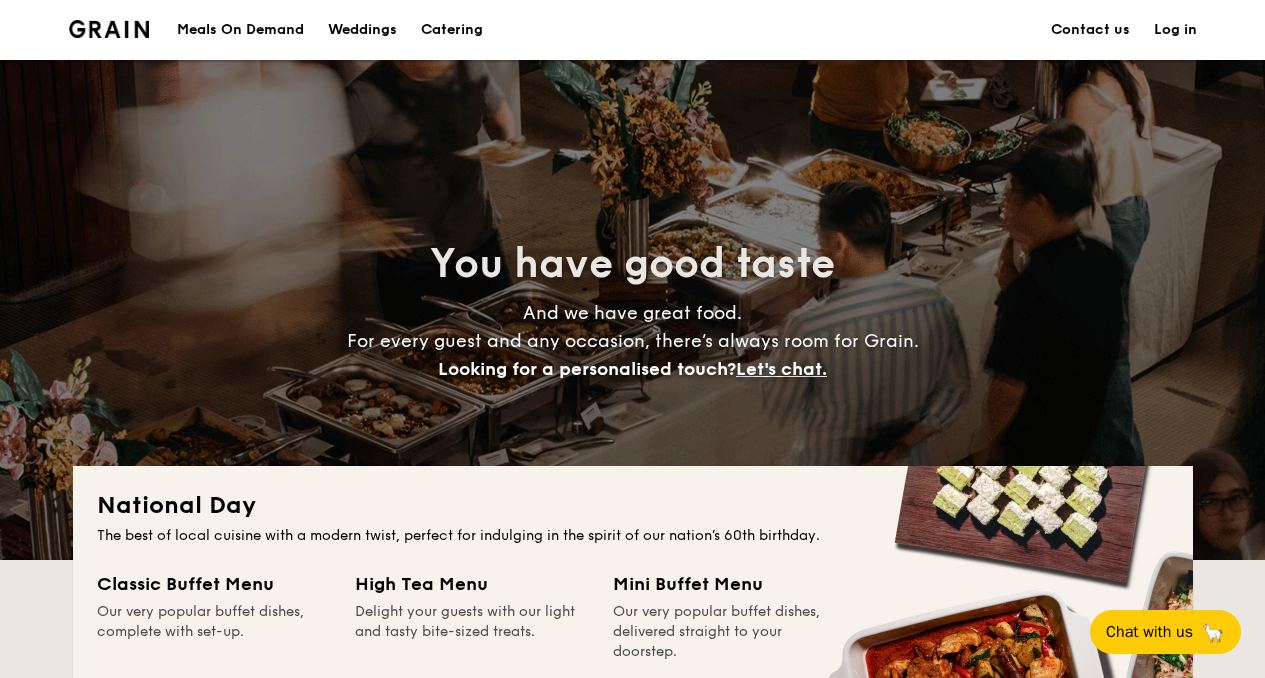 scroll, scrollTop: 154, scrollLeft: 0, axis: vertical 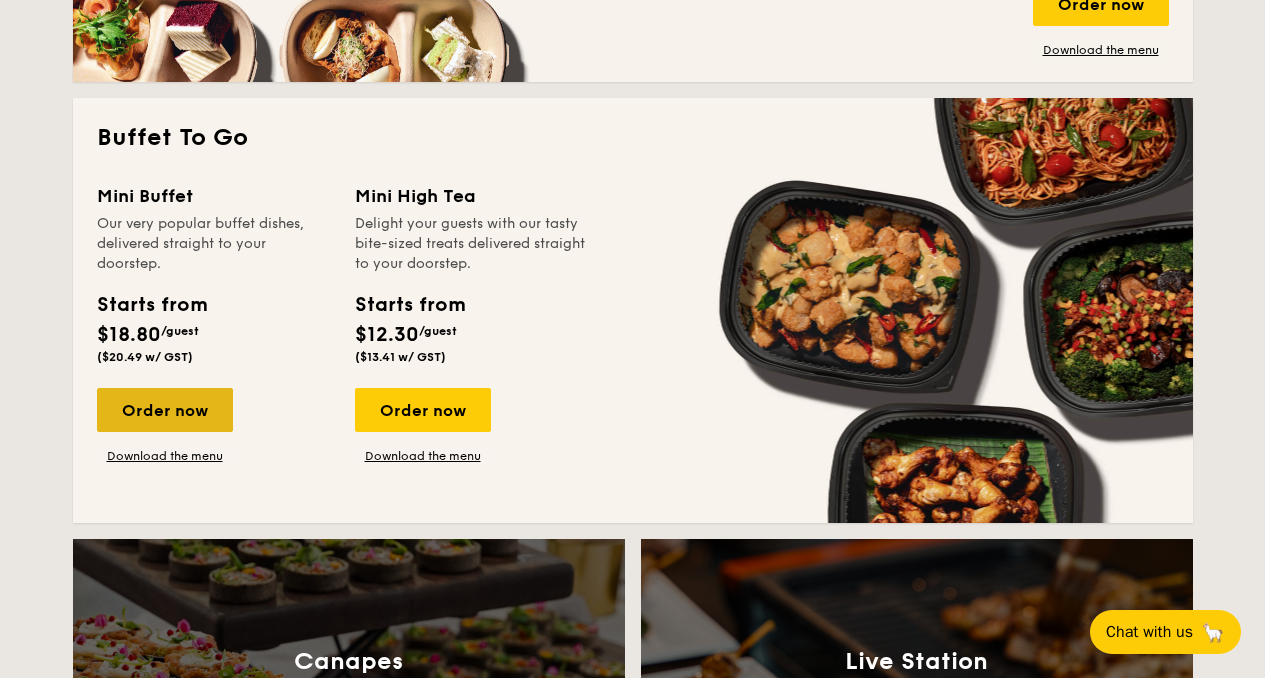 click on "Order now" at bounding box center [165, 410] 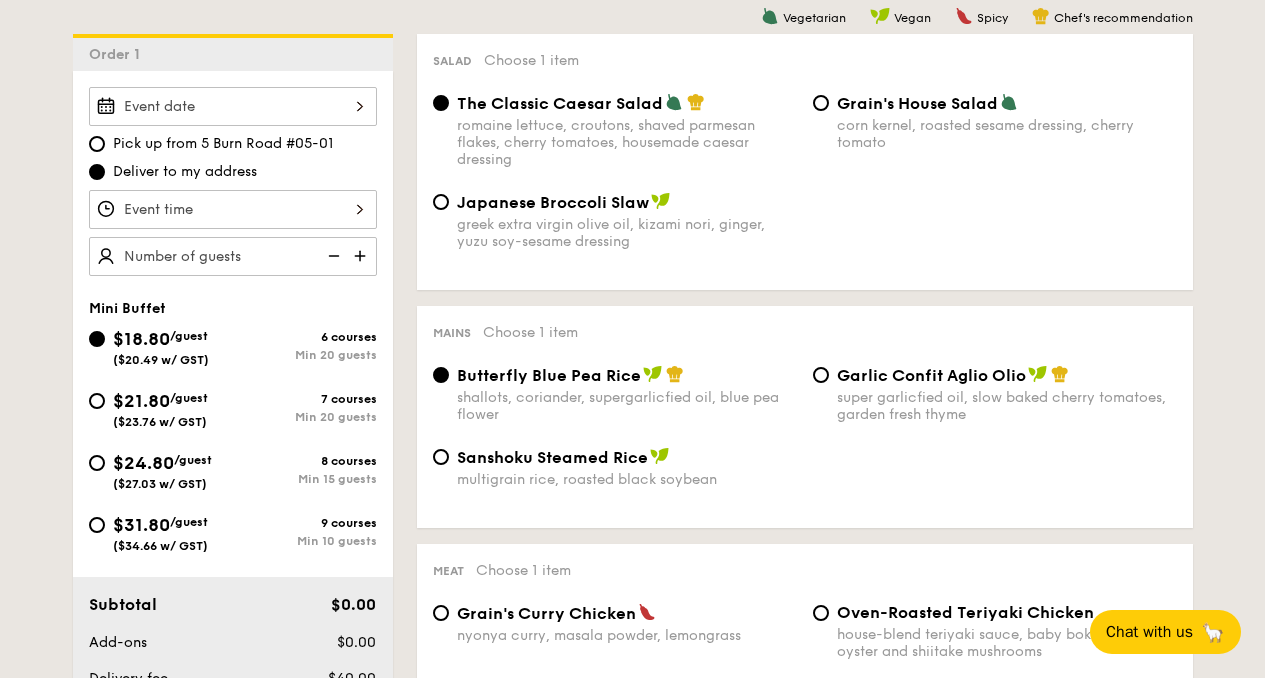 scroll, scrollTop: 545, scrollLeft: 0, axis: vertical 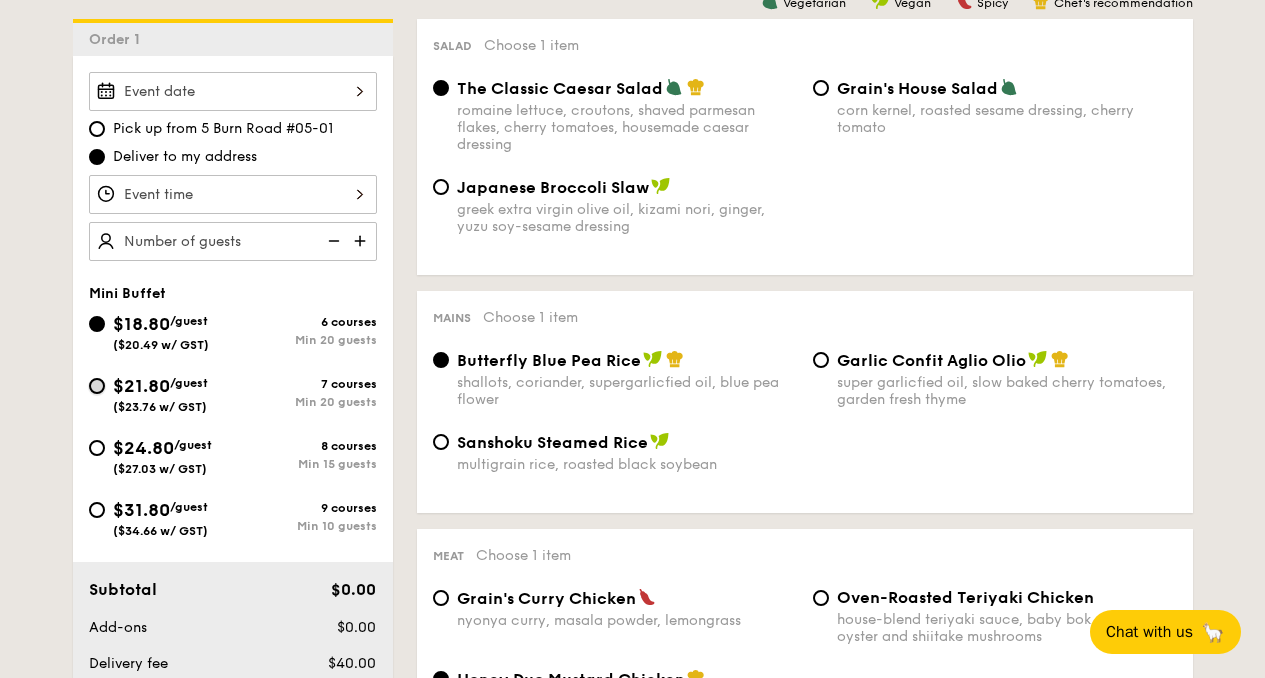 click on "$21.80
/guest
($23.76 w/ GST)
7 courses
Min 20 guests" at bounding box center (97, 386) 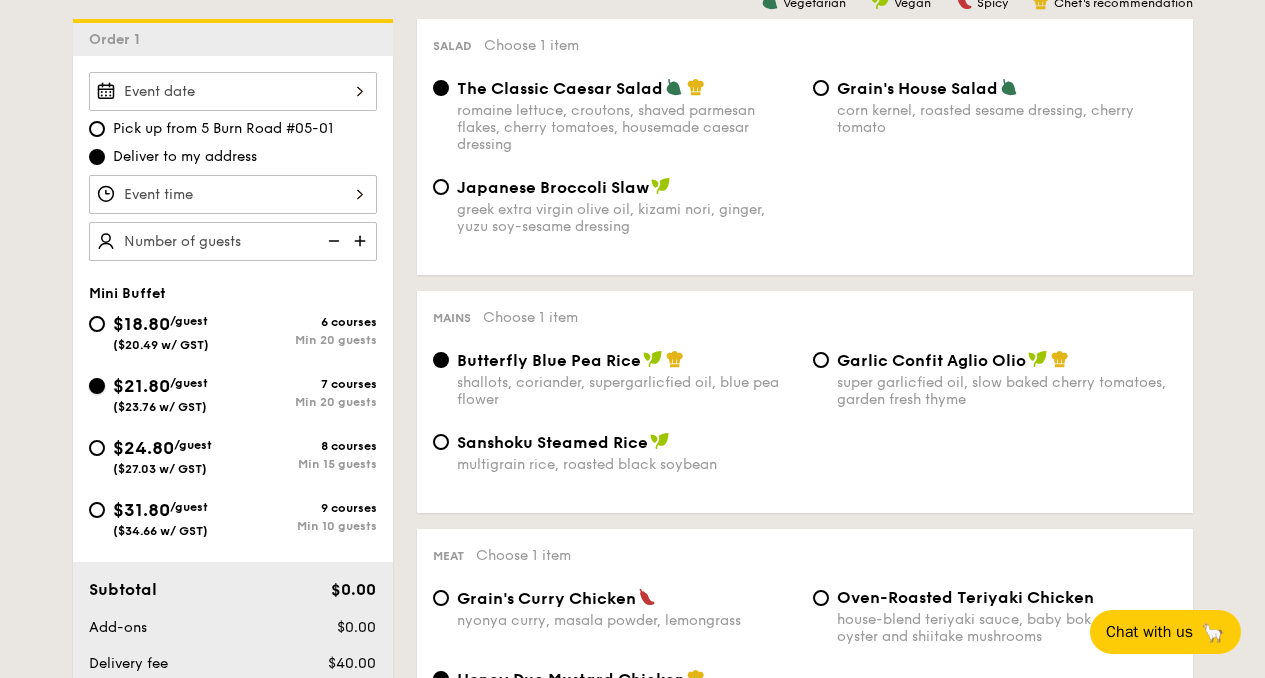 radio on "true" 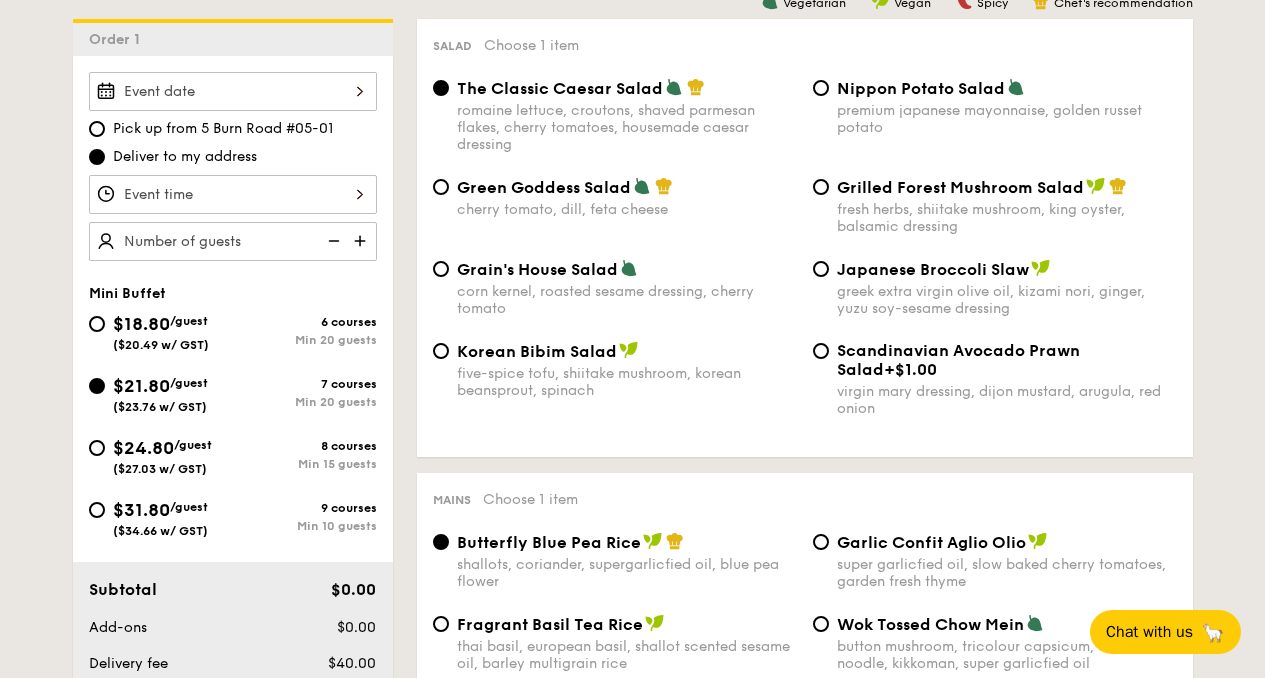click at bounding box center (233, 91) 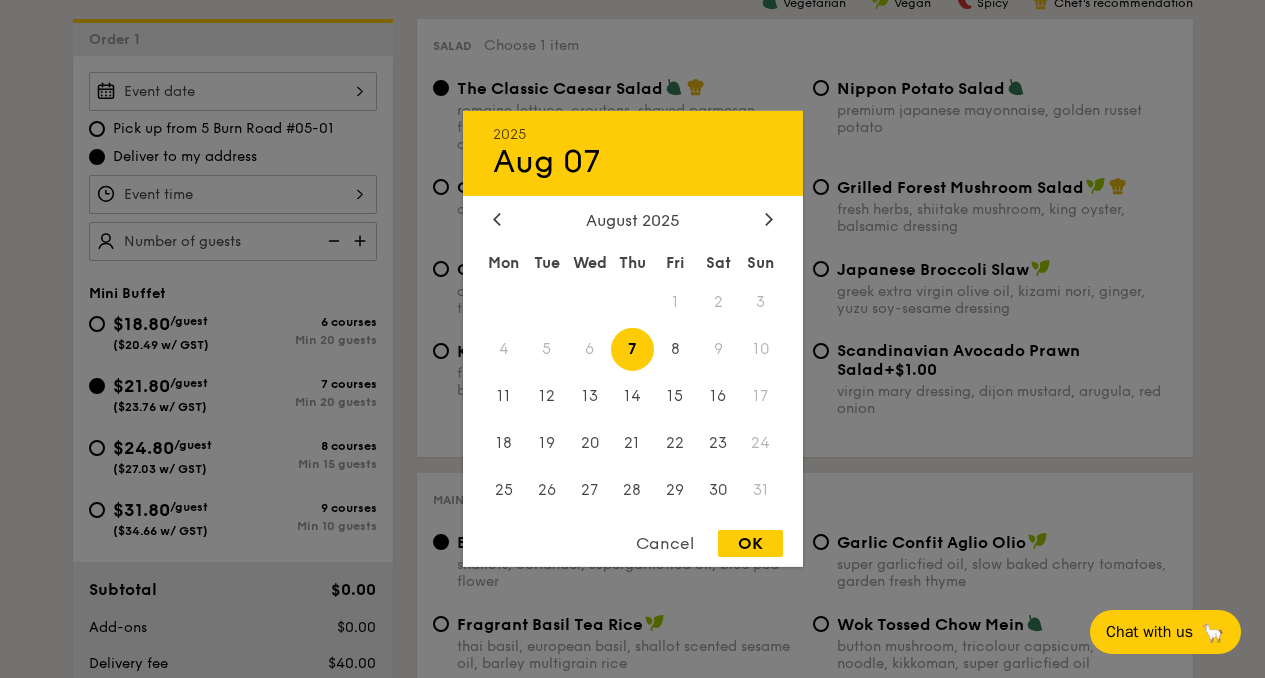 click on "10" at bounding box center (761, 349) 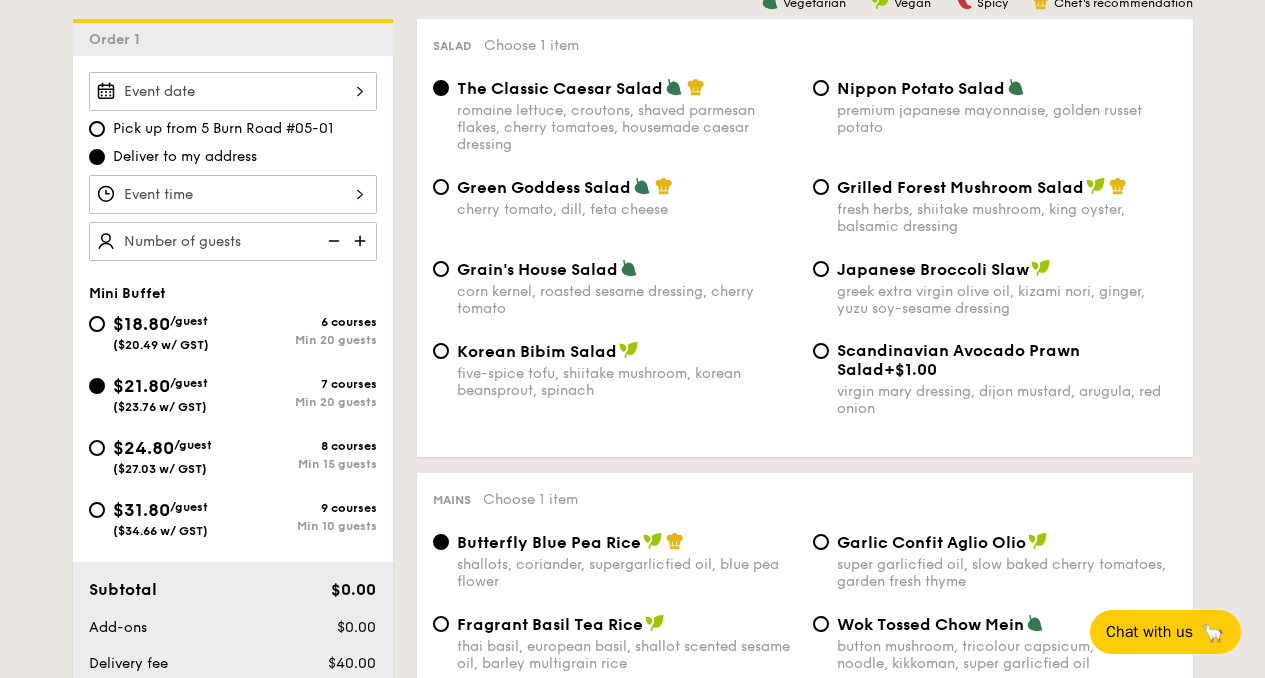 scroll, scrollTop: 3877, scrollLeft: 0, axis: vertical 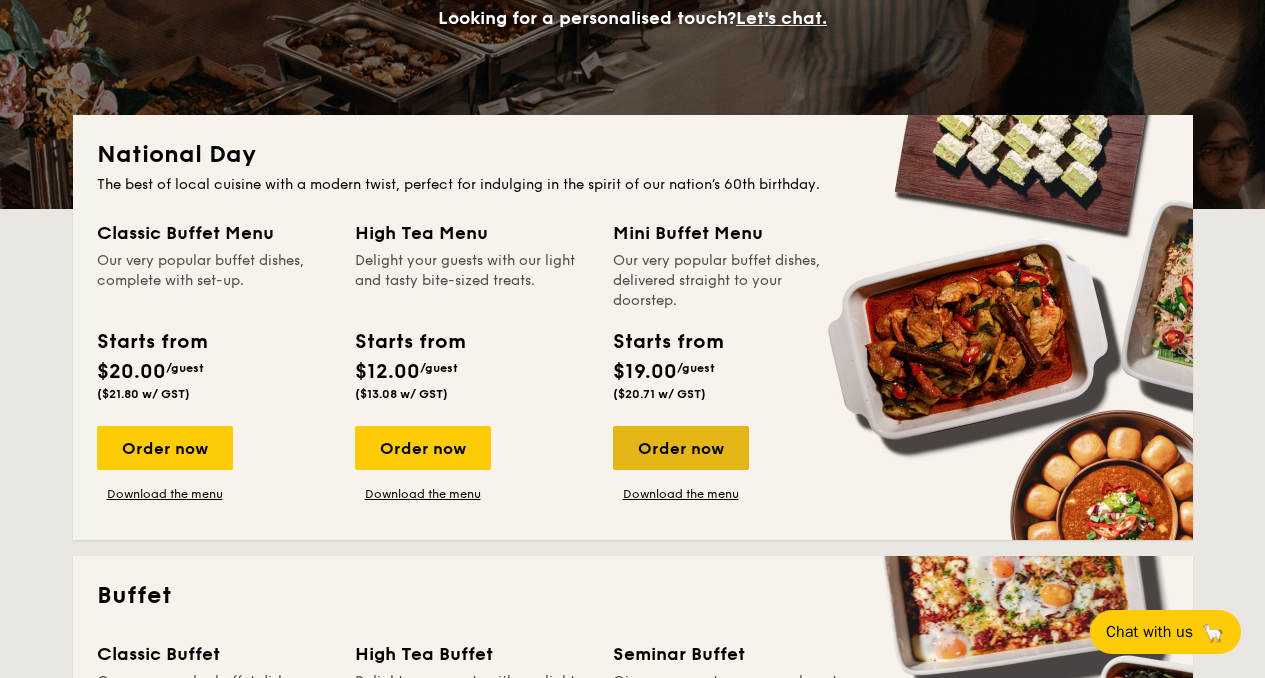 click on "Order now" at bounding box center [681, 448] 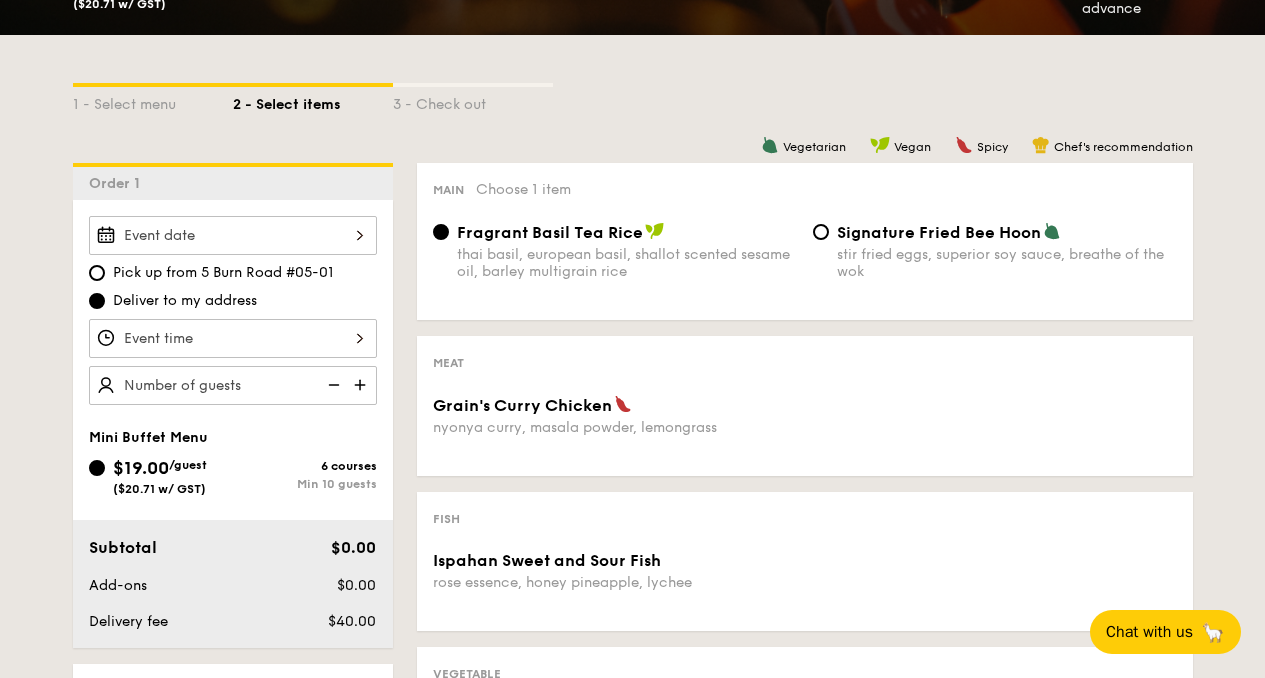 scroll, scrollTop: 446, scrollLeft: 0, axis: vertical 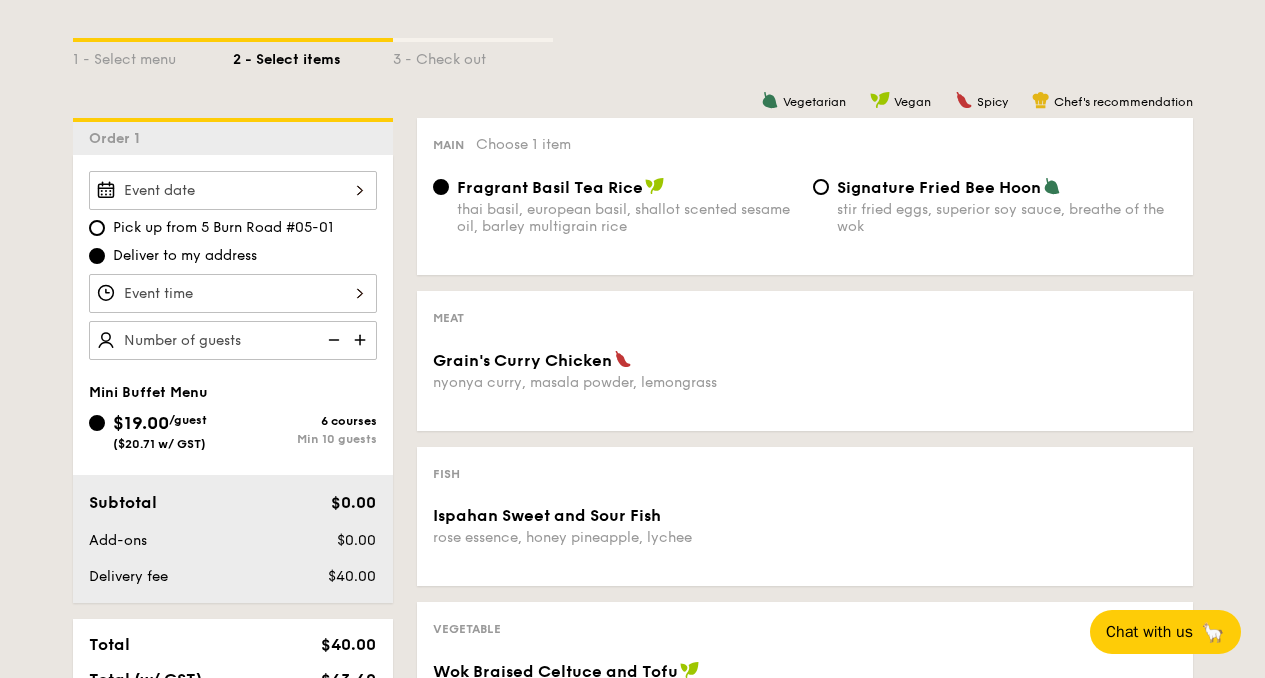 click at bounding box center [233, 190] 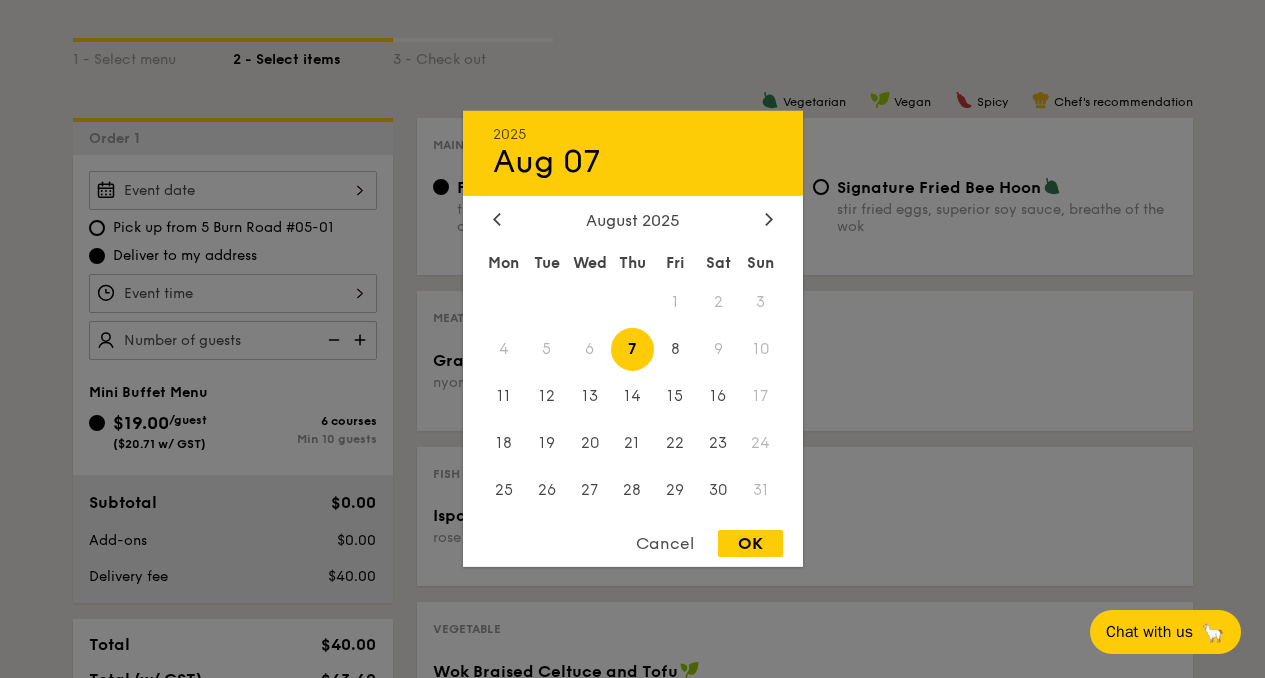 click on "10" at bounding box center (761, 349) 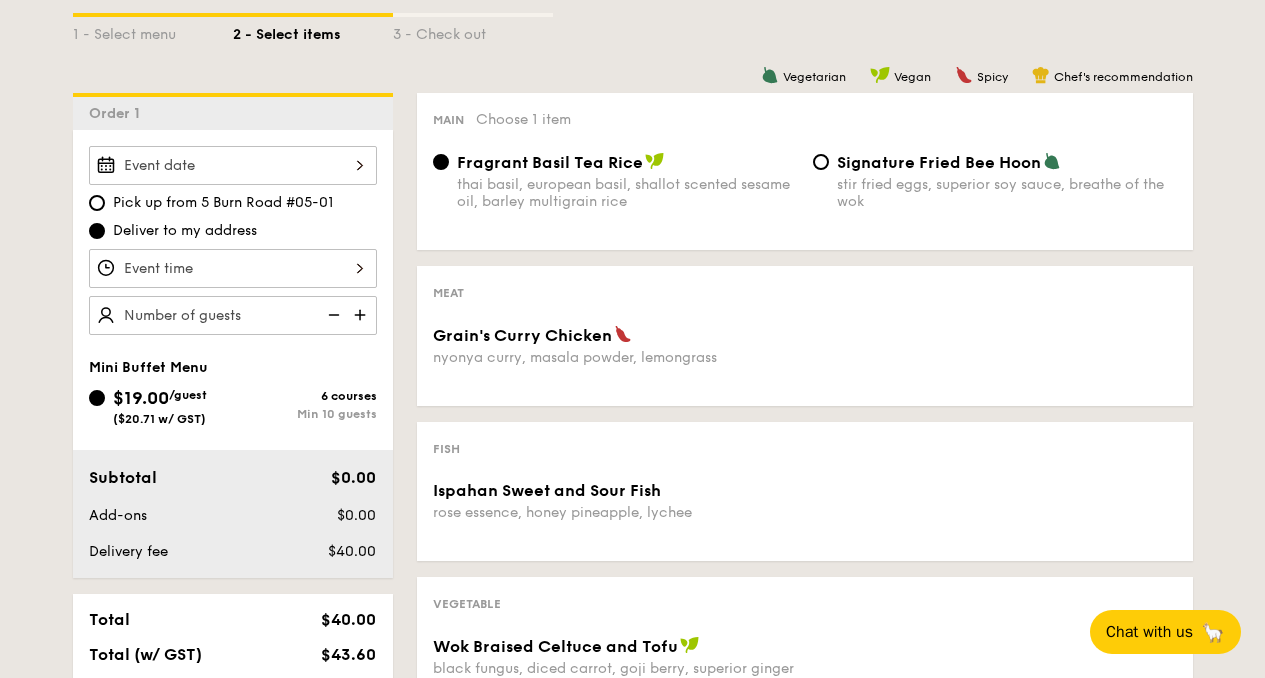 scroll, scrollTop: 480, scrollLeft: 0, axis: vertical 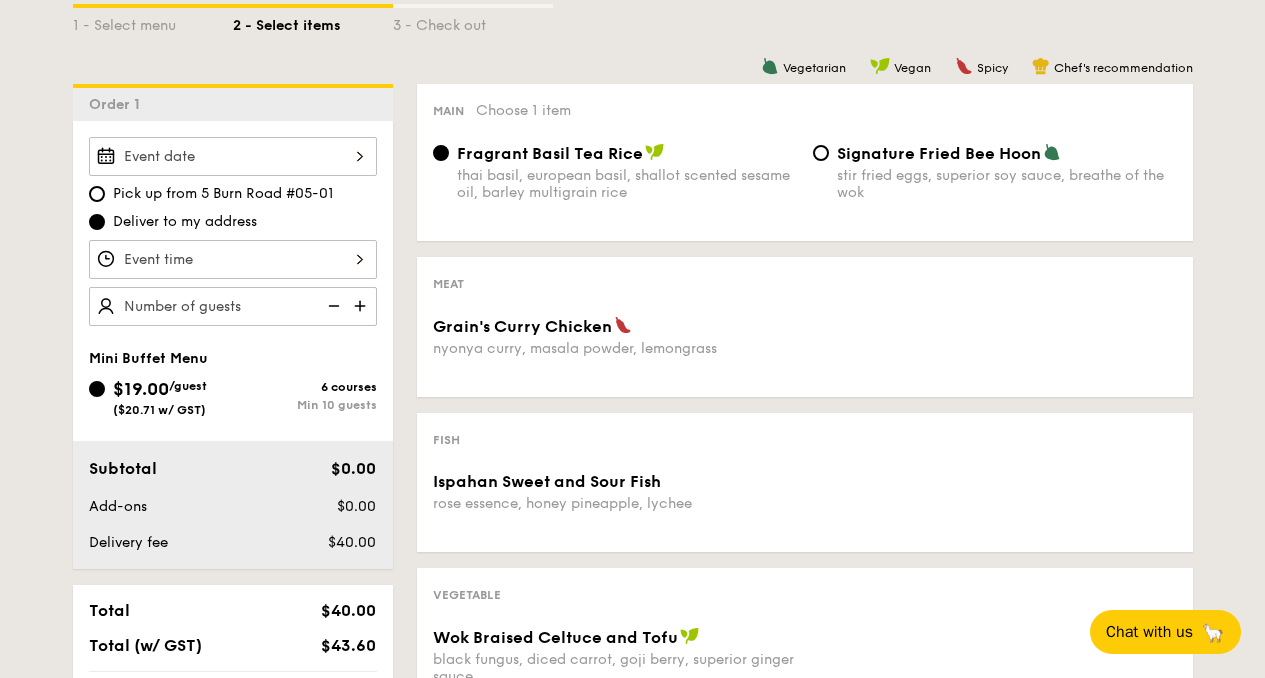 click at bounding box center [233, 156] 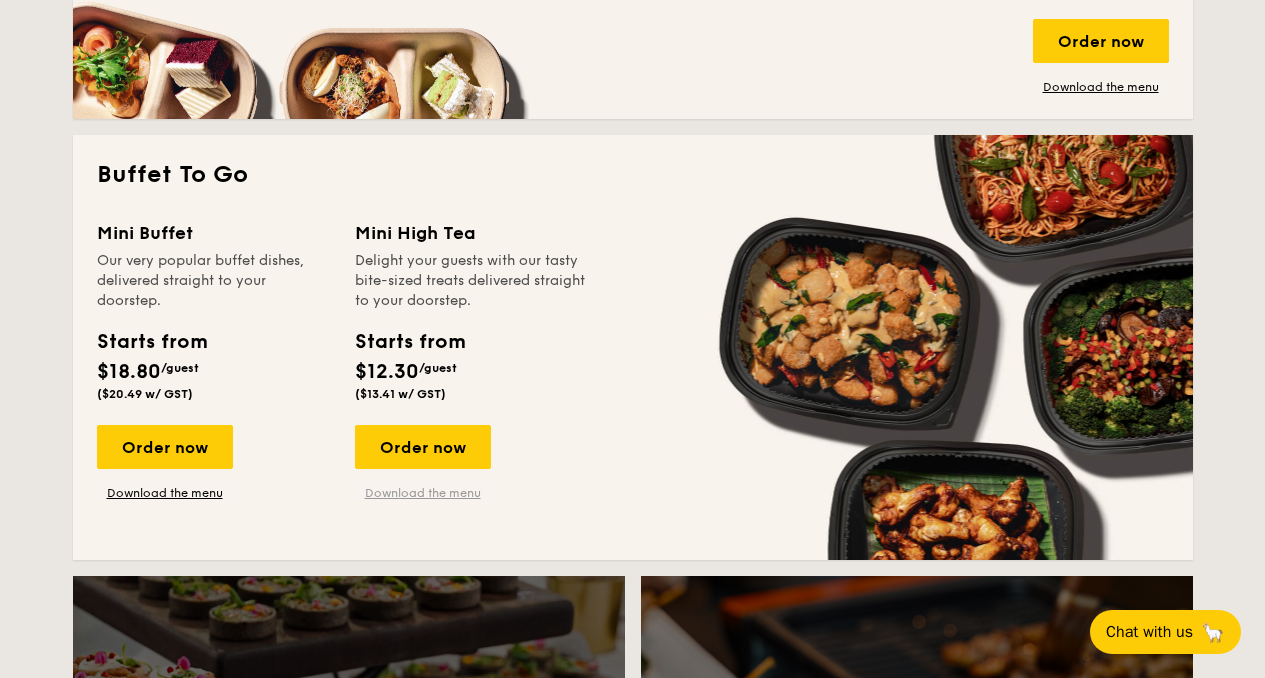 scroll, scrollTop: 1655, scrollLeft: 0, axis: vertical 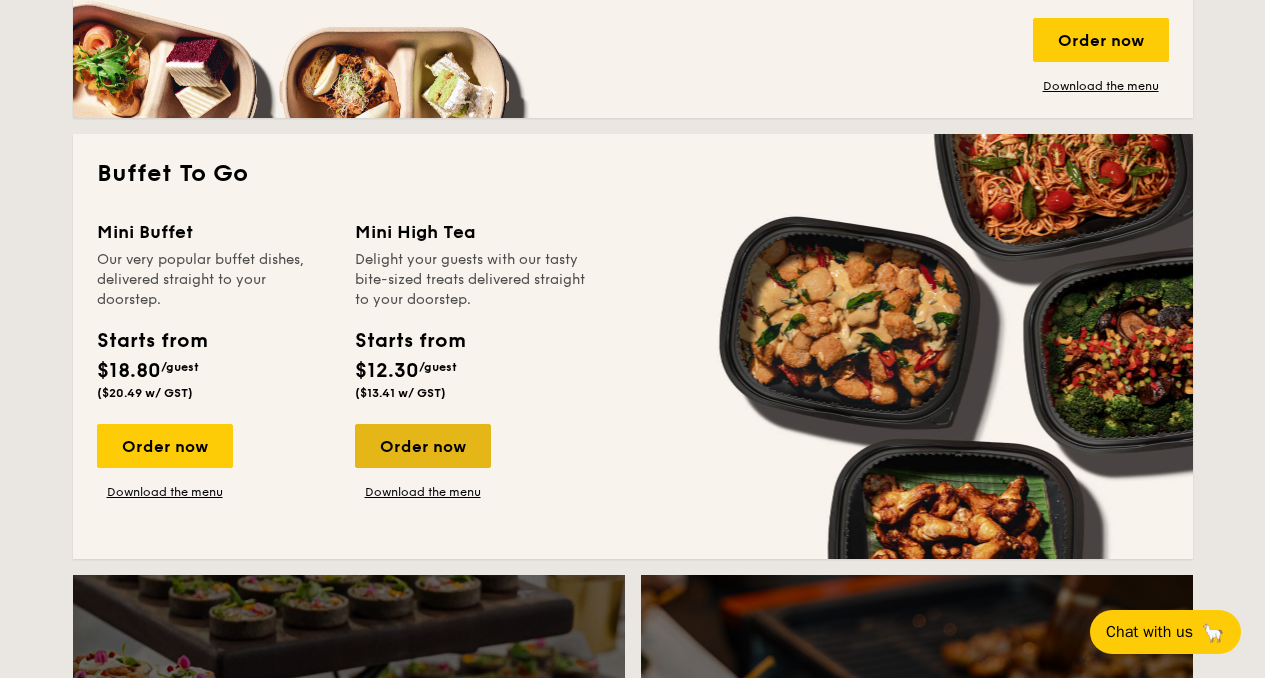 click on "Order now" at bounding box center (423, 446) 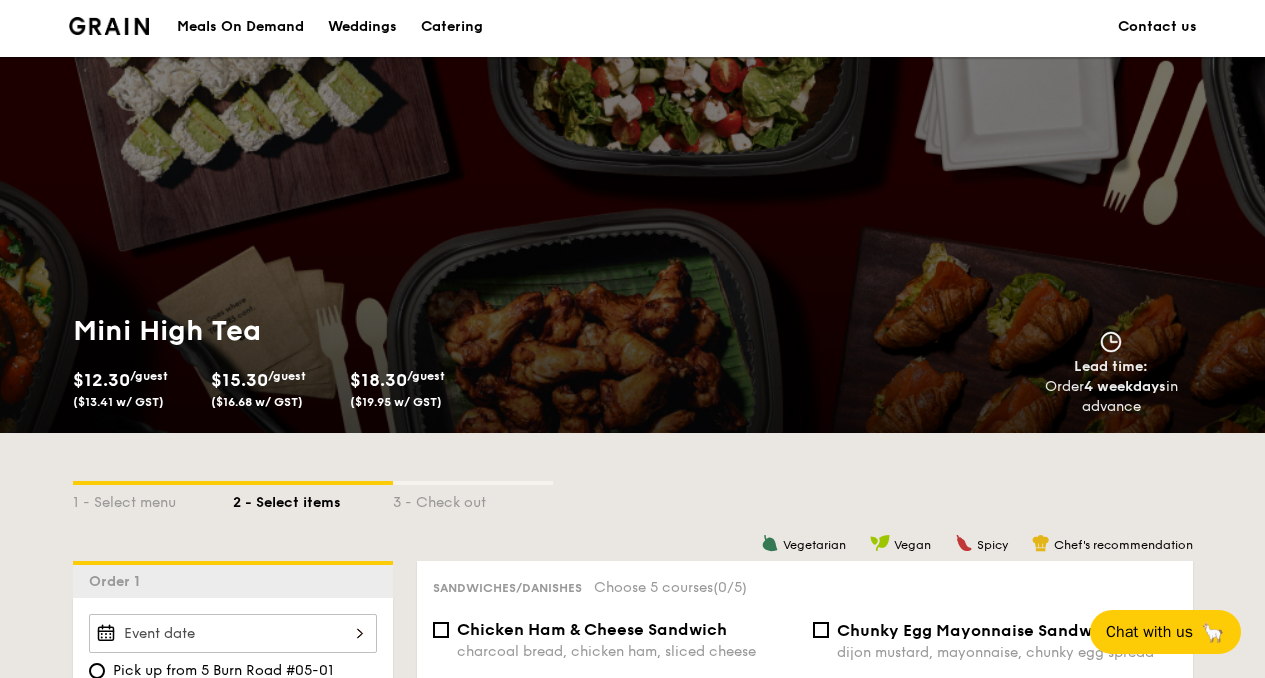 scroll, scrollTop: 448, scrollLeft: 0, axis: vertical 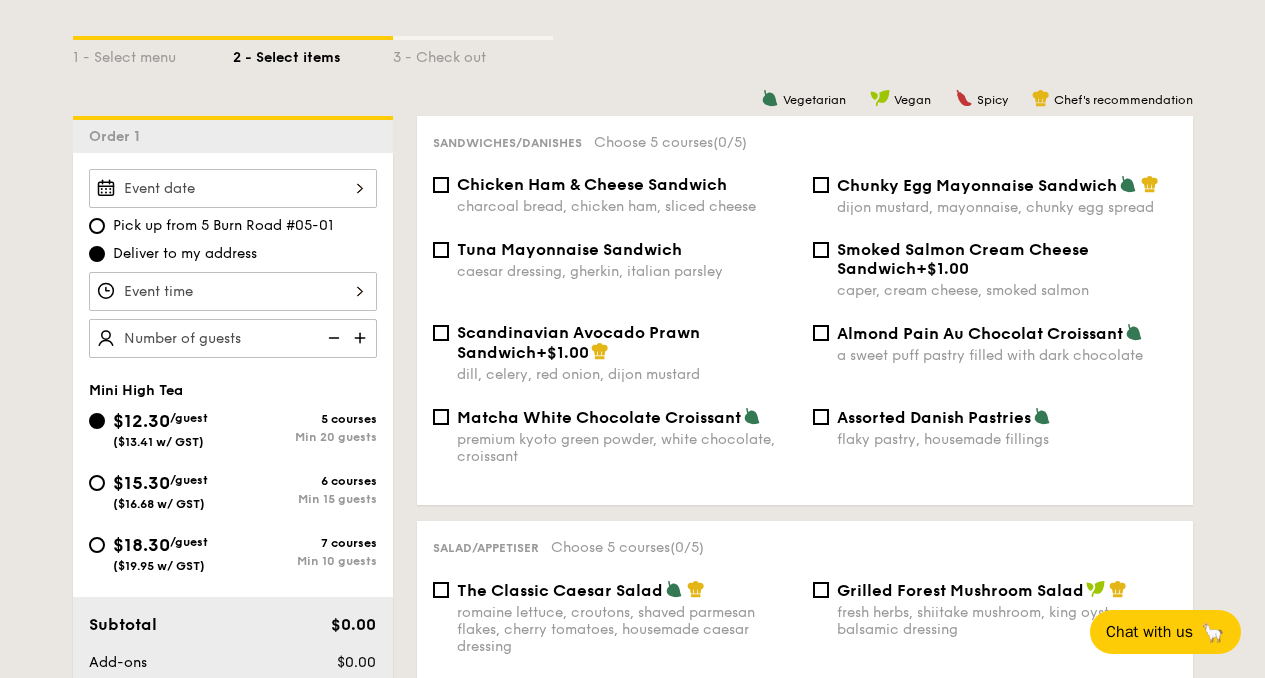 click at bounding box center [233, 188] 